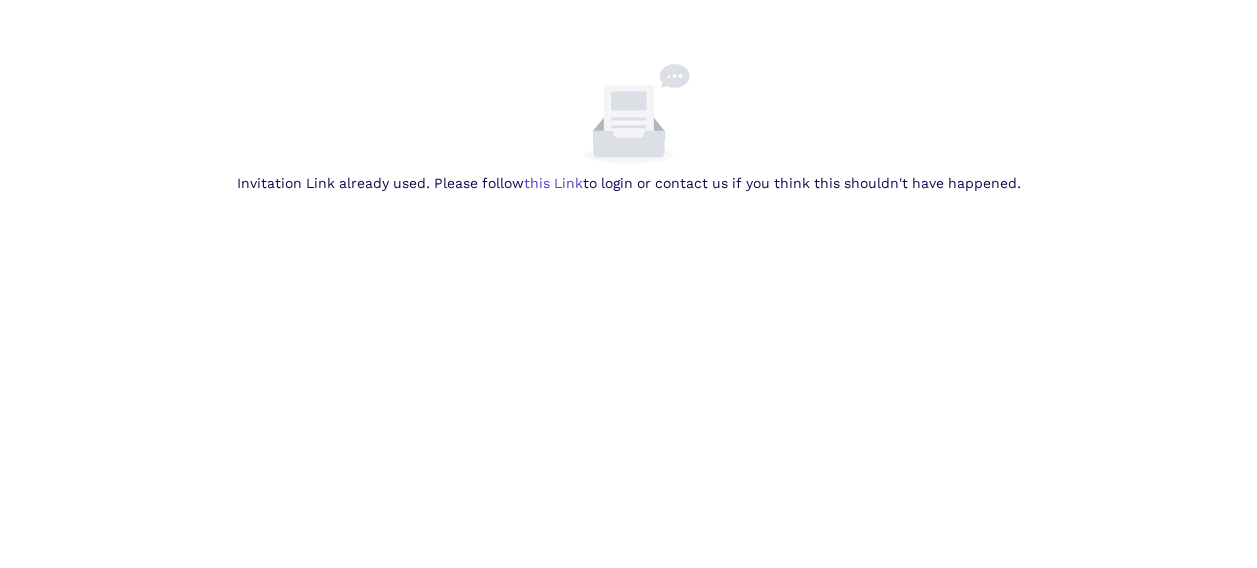 scroll, scrollTop: 0, scrollLeft: 0, axis: both 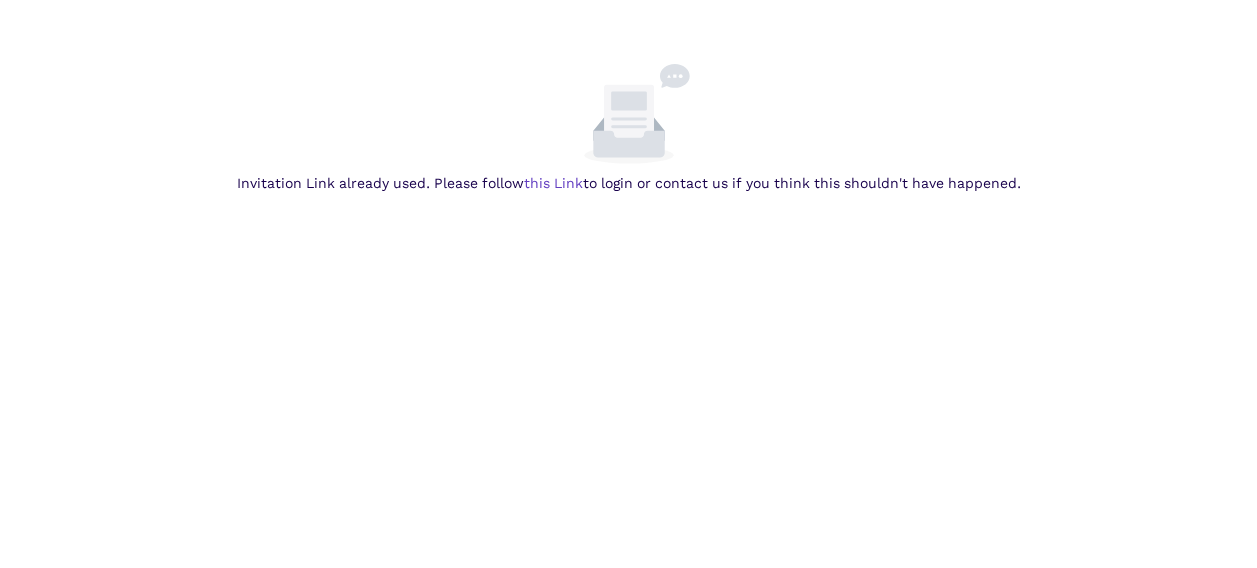 click on "this Link" at bounding box center [0, 0] 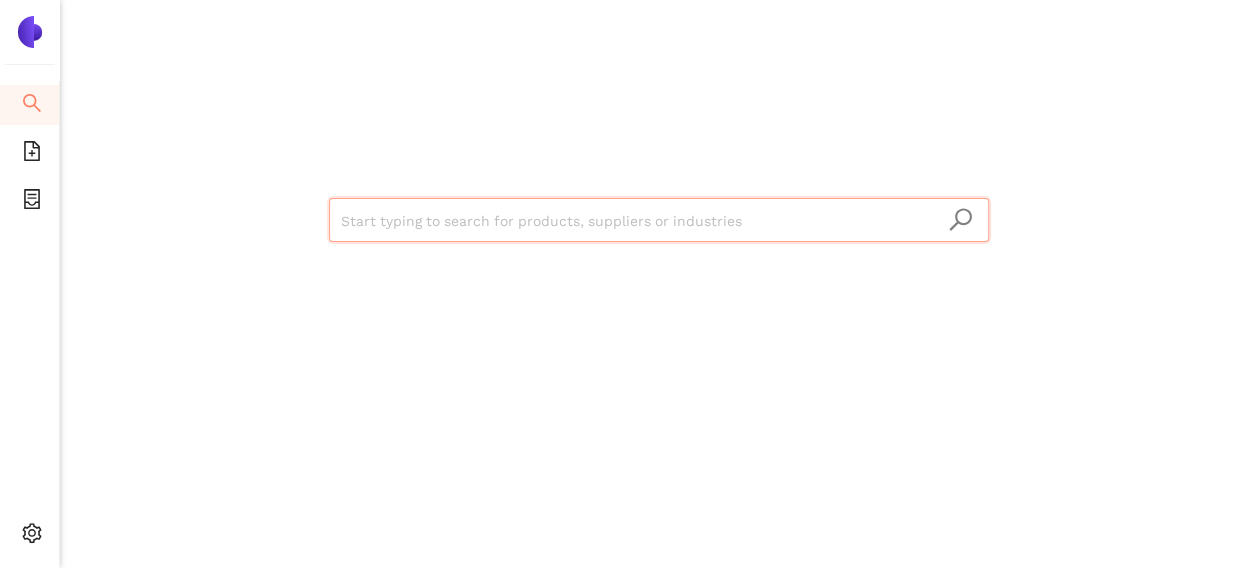 click at bounding box center (659, 221) 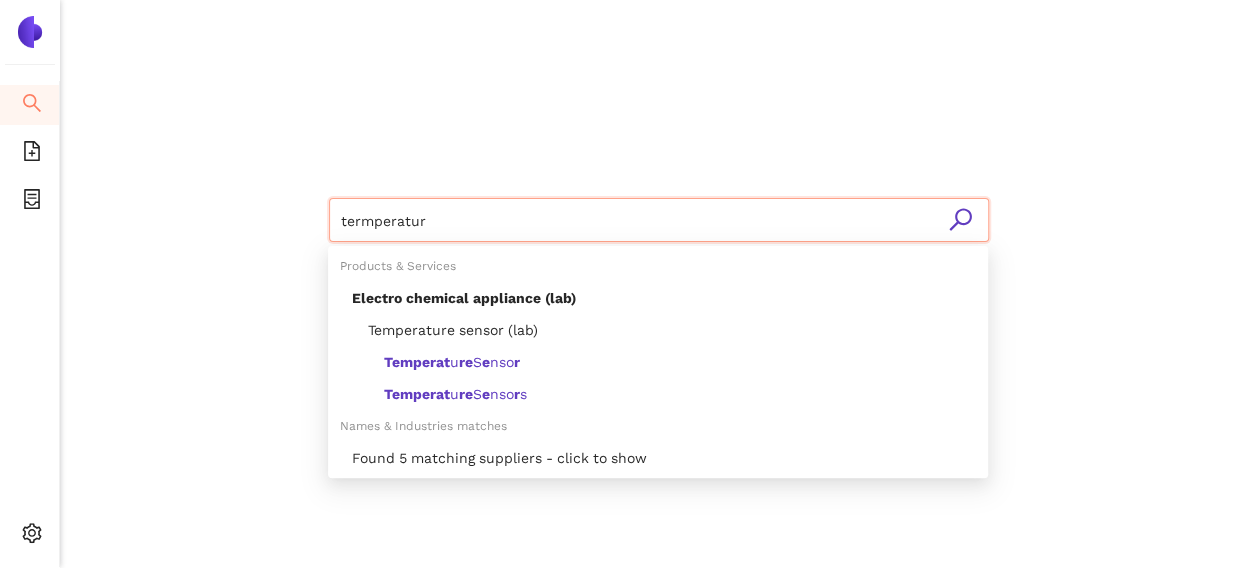 type on "termperature" 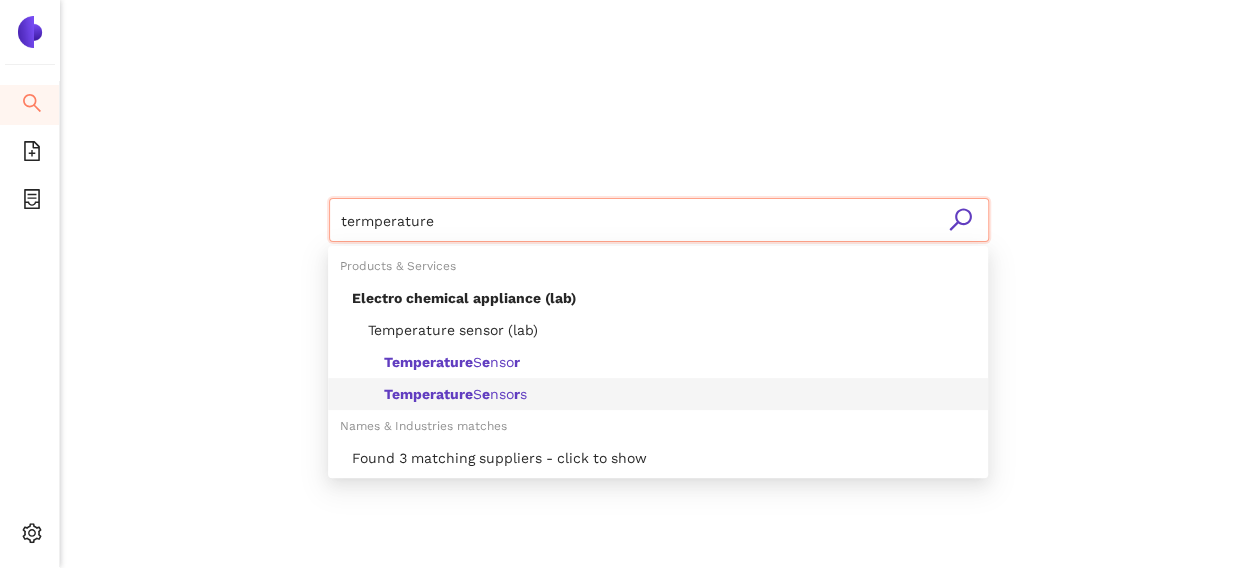 click on "Temperature  S e nso r s" at bounding box center (455, 394) 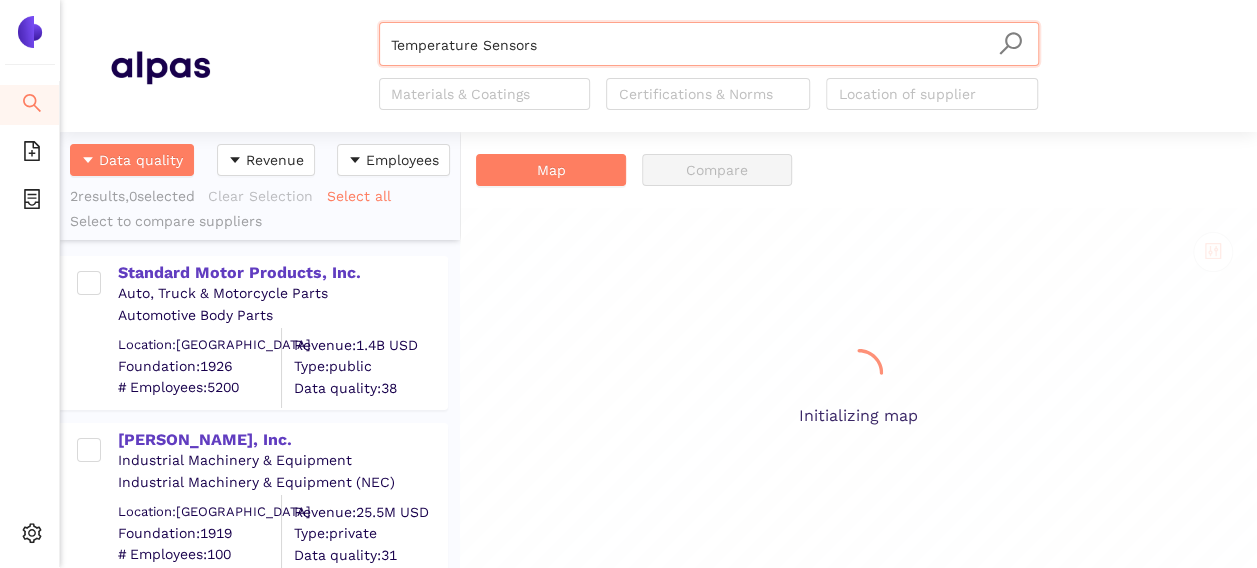 scroll, scrollTop: 16, scrollLeft: 16, axis: both 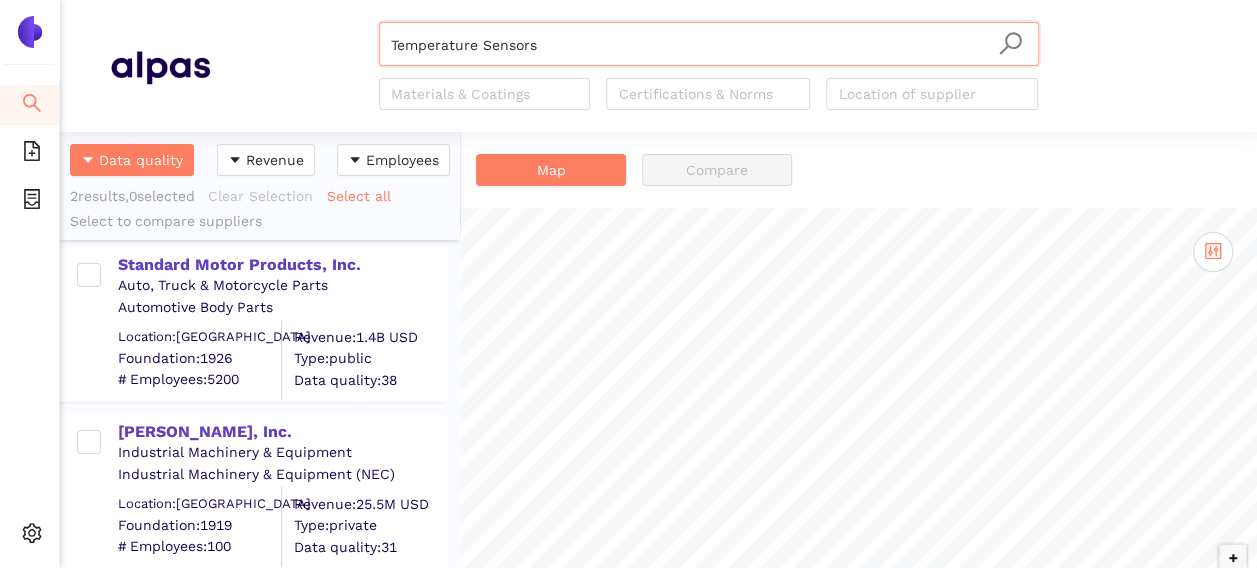 click on "Temperature Sensors" at bounding box center (709, 45) 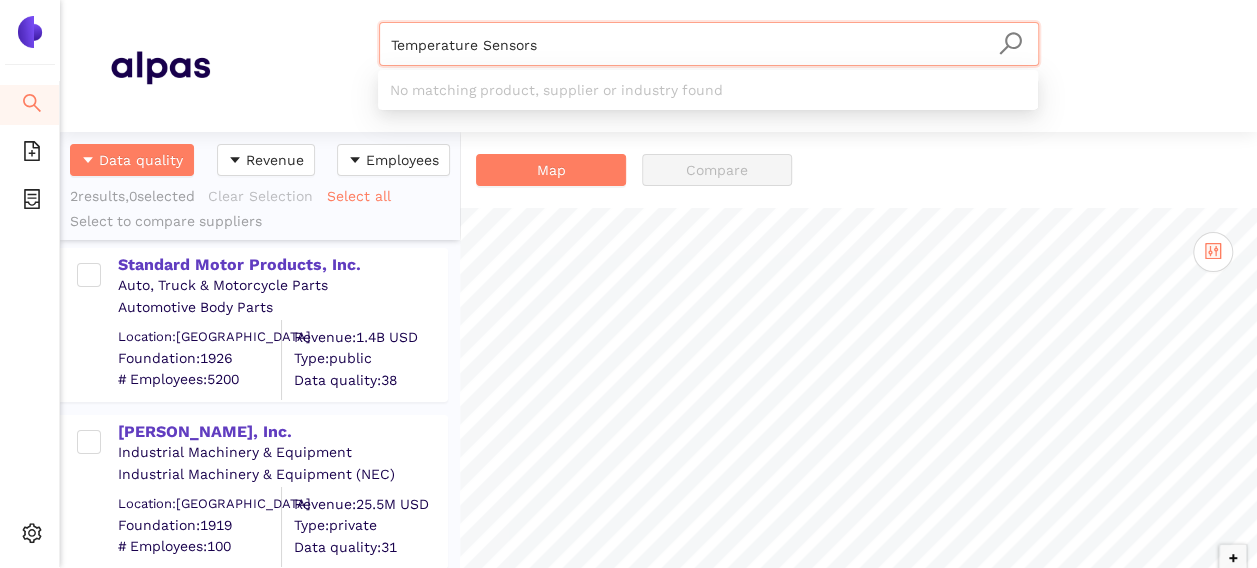 drag, startPoint x: 568, startPoint y: 48, endPoint x: 353, endPoint y: 45, distance: 215.02094 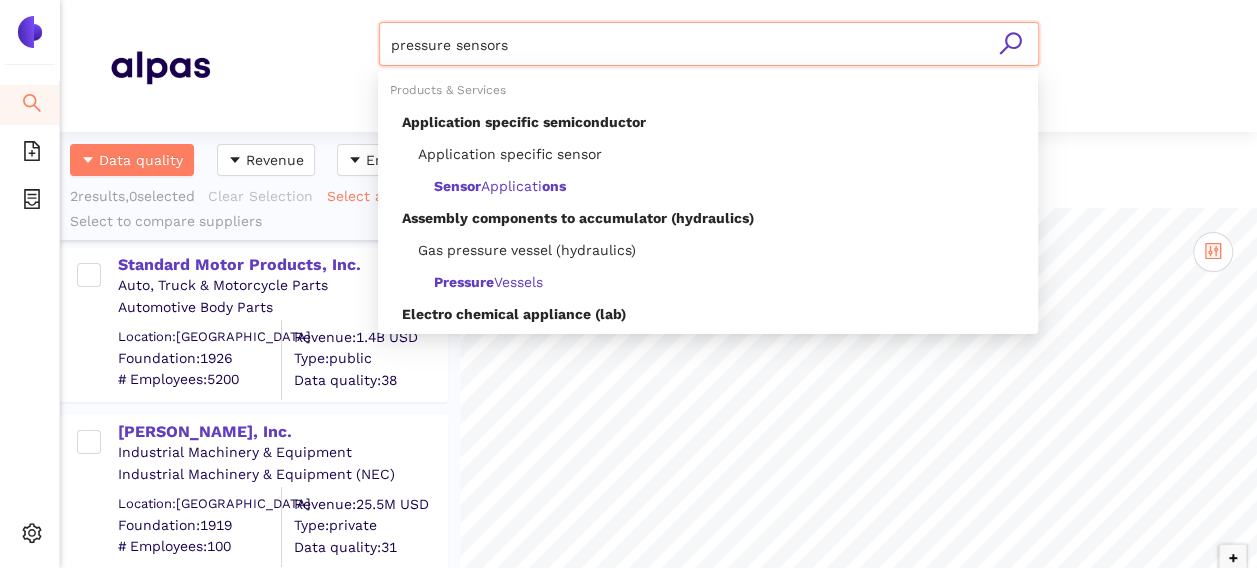 drag, startPoint x: 532, startPoint y: 38, endPoint x: 278, endPoint y: 45, distance: 254.09644 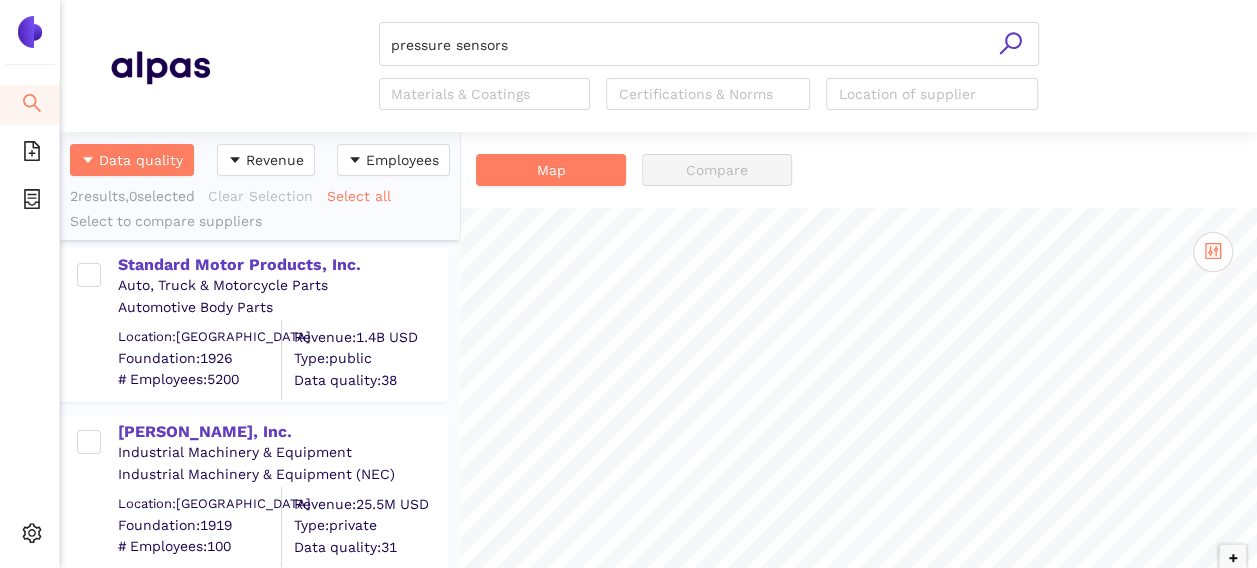 click on "pressure sensors   Materials & Coatings   Certifications & Norms   Location of supplier" at bounding box center [708, 66] 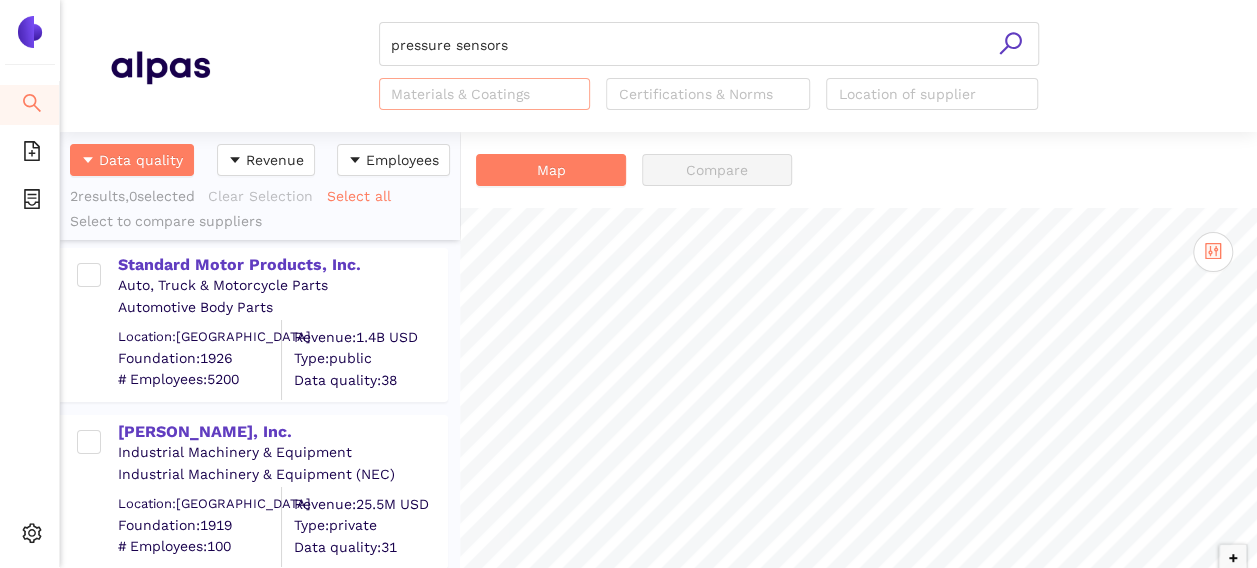 click at bounding box center (475, 94) 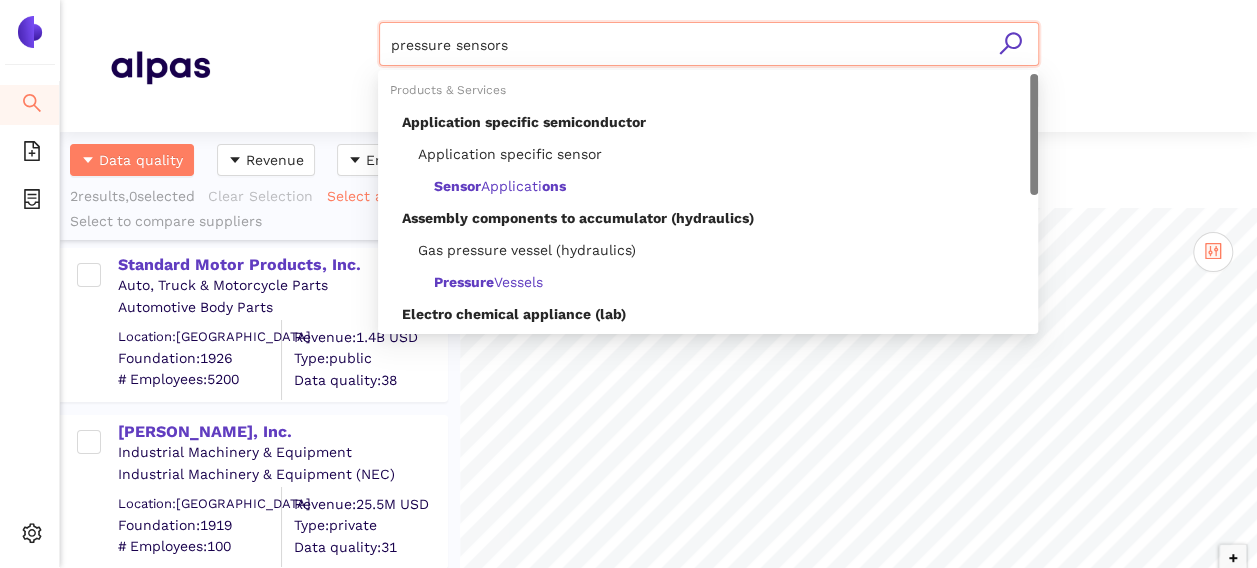 click on "pressure sensors" at bounding box center [709, 45] 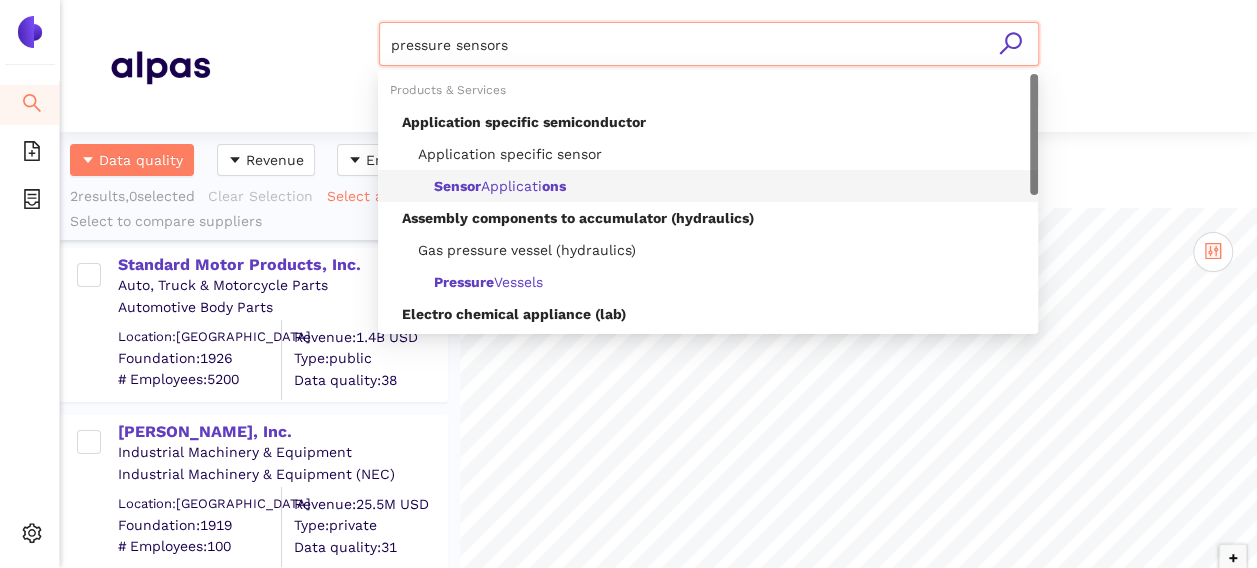 click on "Sensor  Applicati ons" at bounding box center [500, 186] 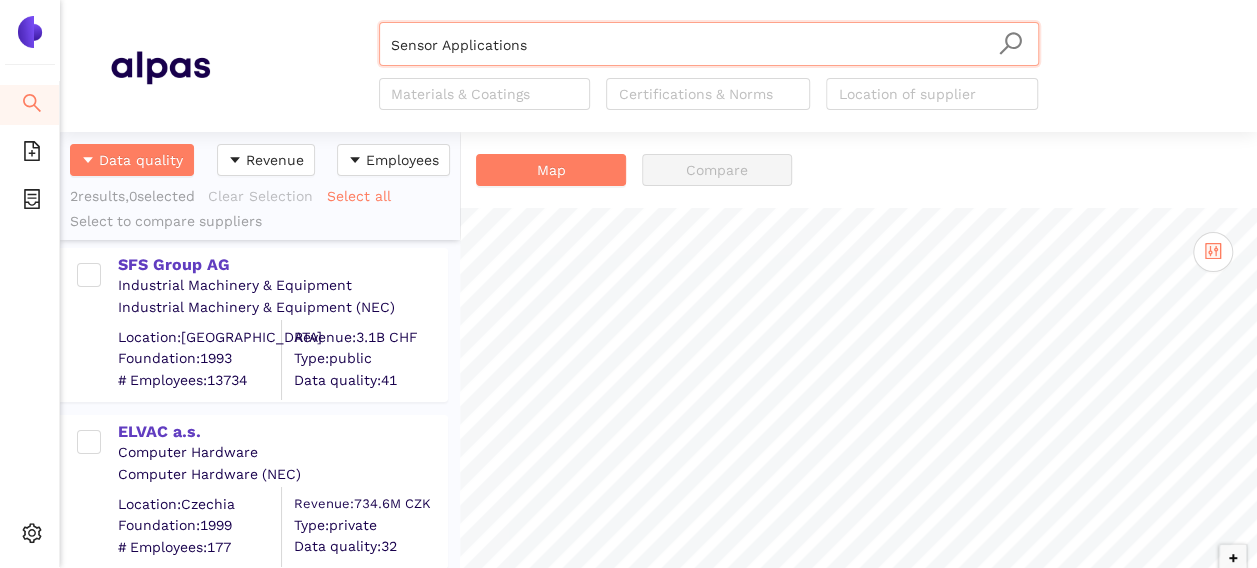 scroll, scrollTop: 0, scrollLeft: 0, axis: both 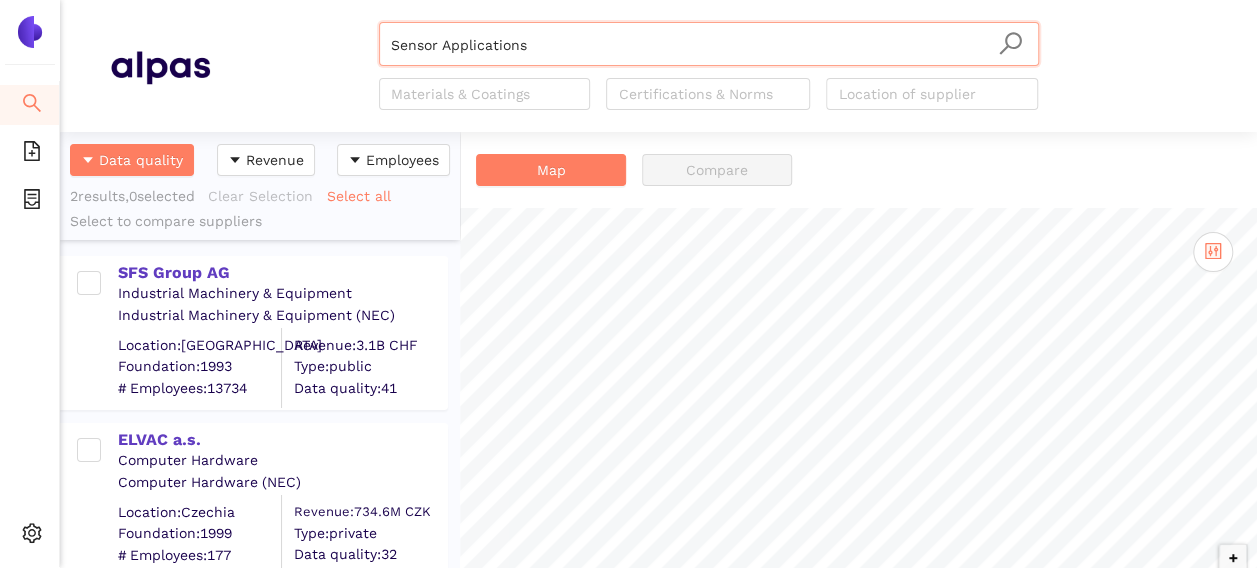 click on "Sensor Applications" at bounding box center (709, 45) 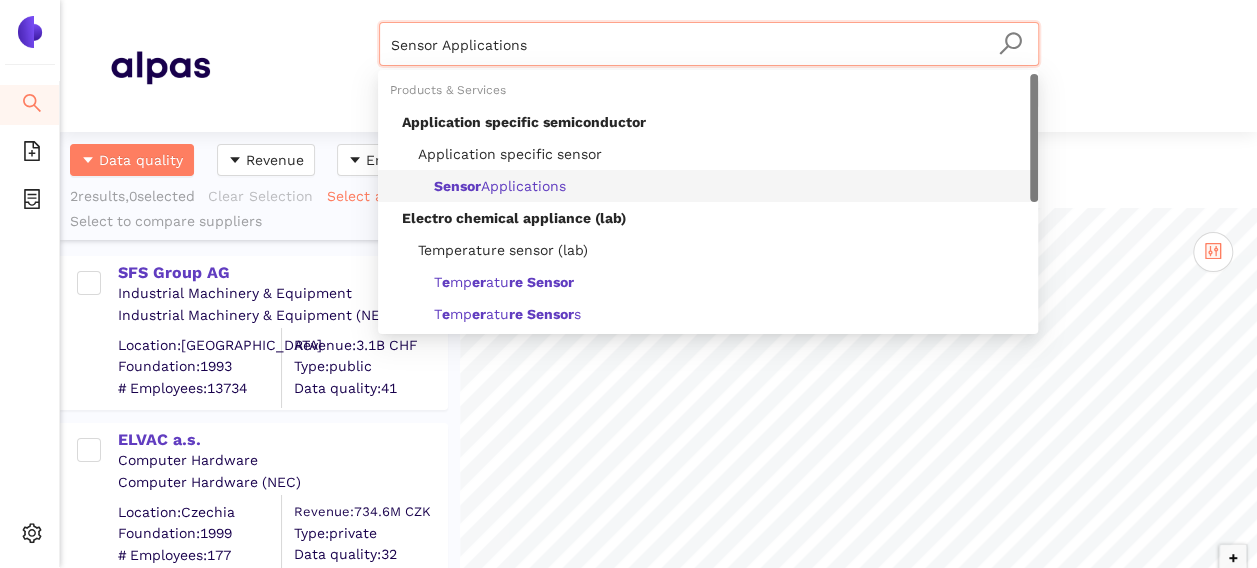drag, startPoint x: 552, startPoint y: 48, endPoint x: 216, endPoint y: 55, distance: 336.0729 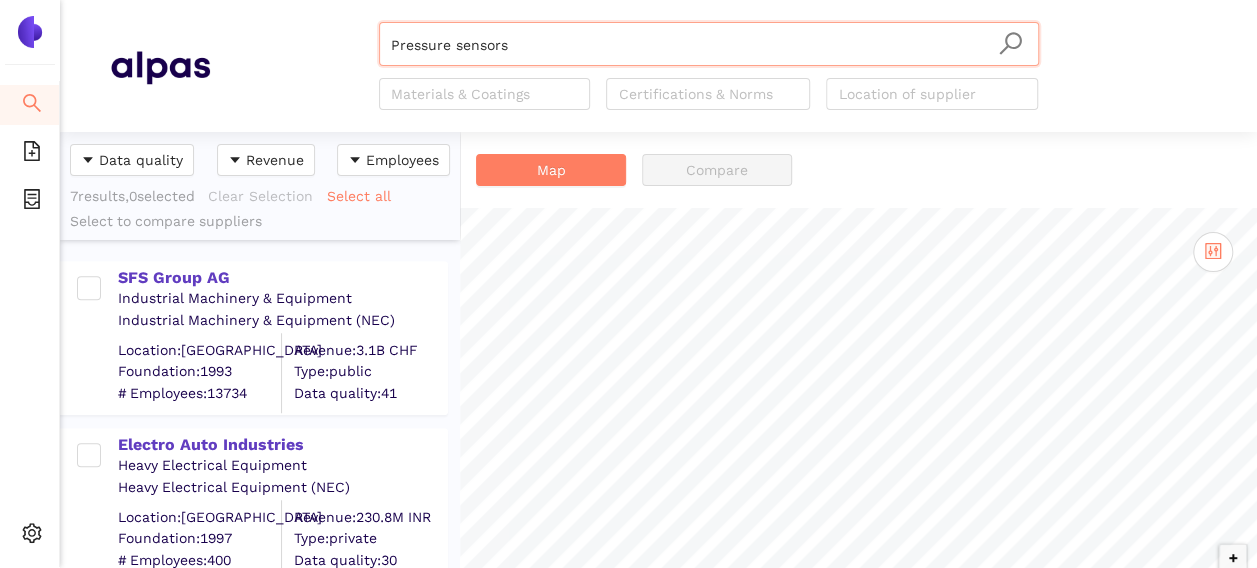 scroll, scrollTop: 843, scrollLeft: 0, axis: vertical 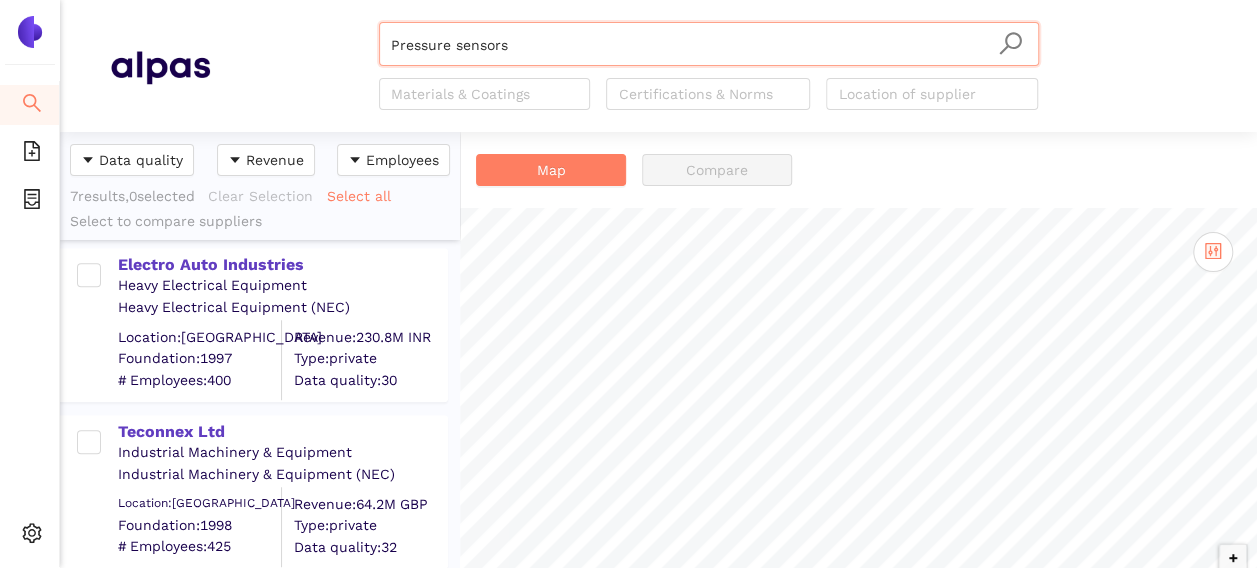 type on "Pressure sensors" 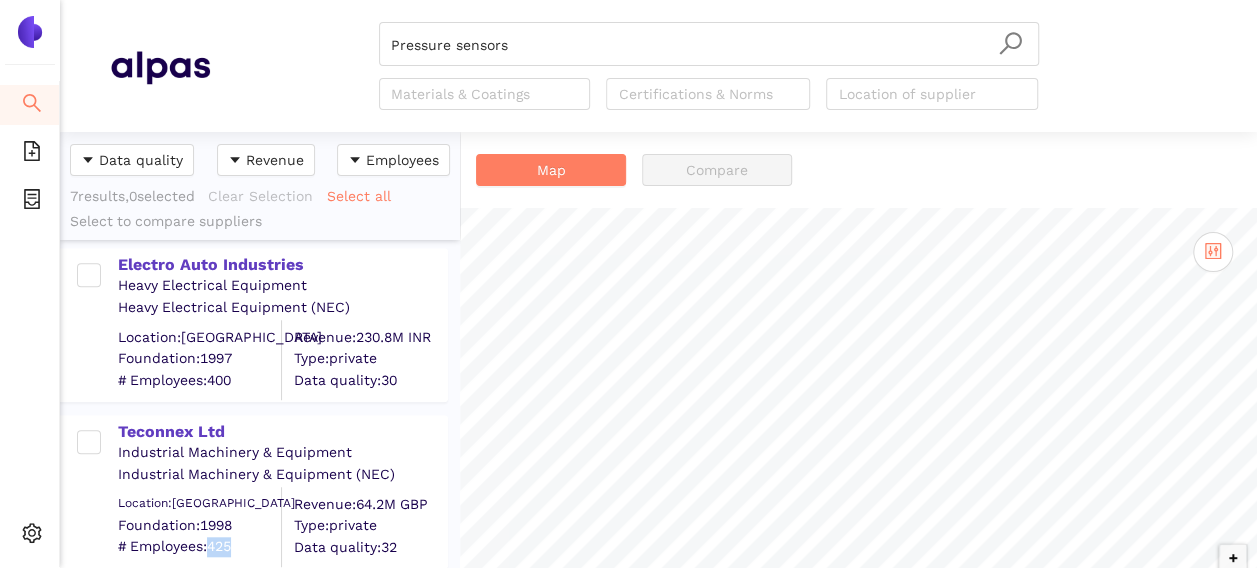 drag, startPoint x: 236, startPoint y: 544, endPoint x: 210, endPoint y: 543, distance: 26.019224 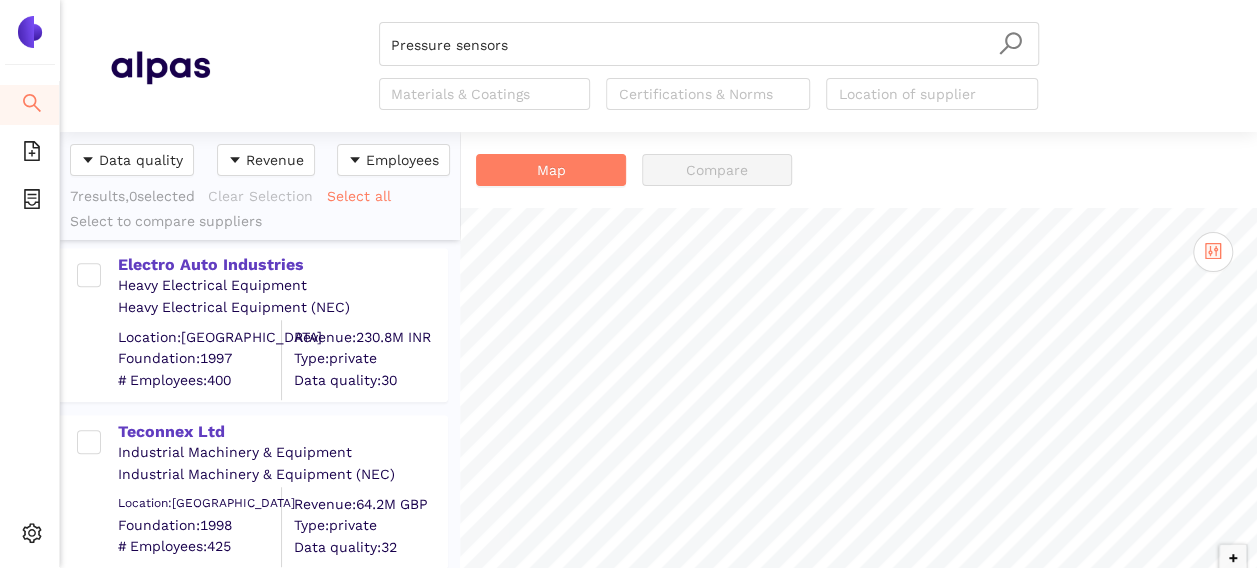 drag, startPoint x: 210, startPoint y: 543, endPoint x: 184, endPoint y: 540, distance: 26.172504 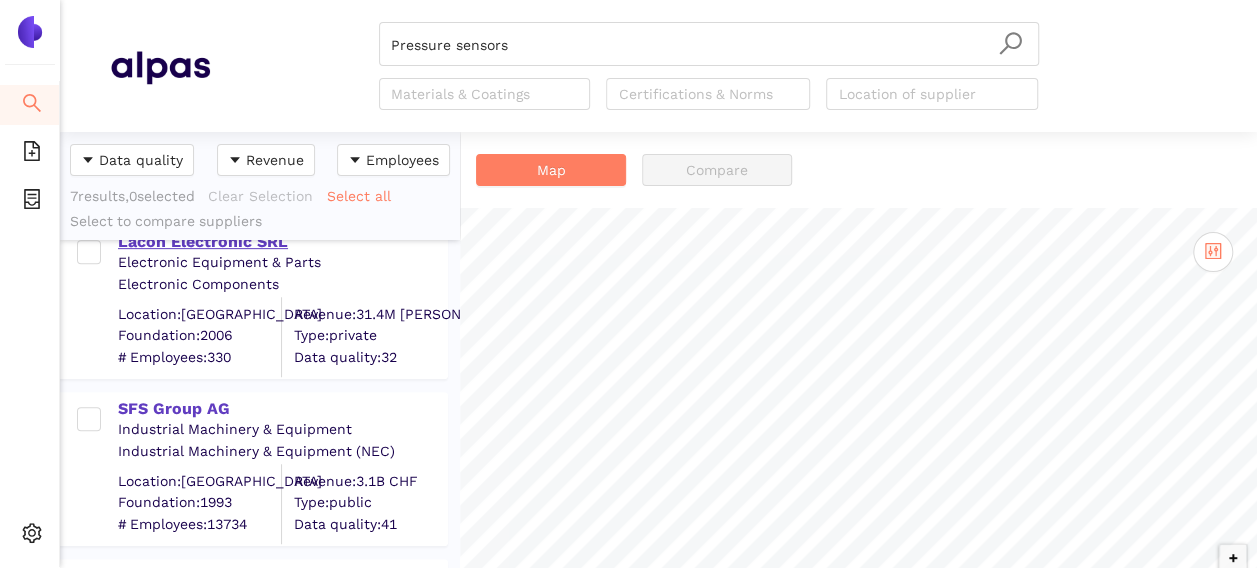 scroll, scrollTop: 843, scrollLeft: 0, axis: vertical 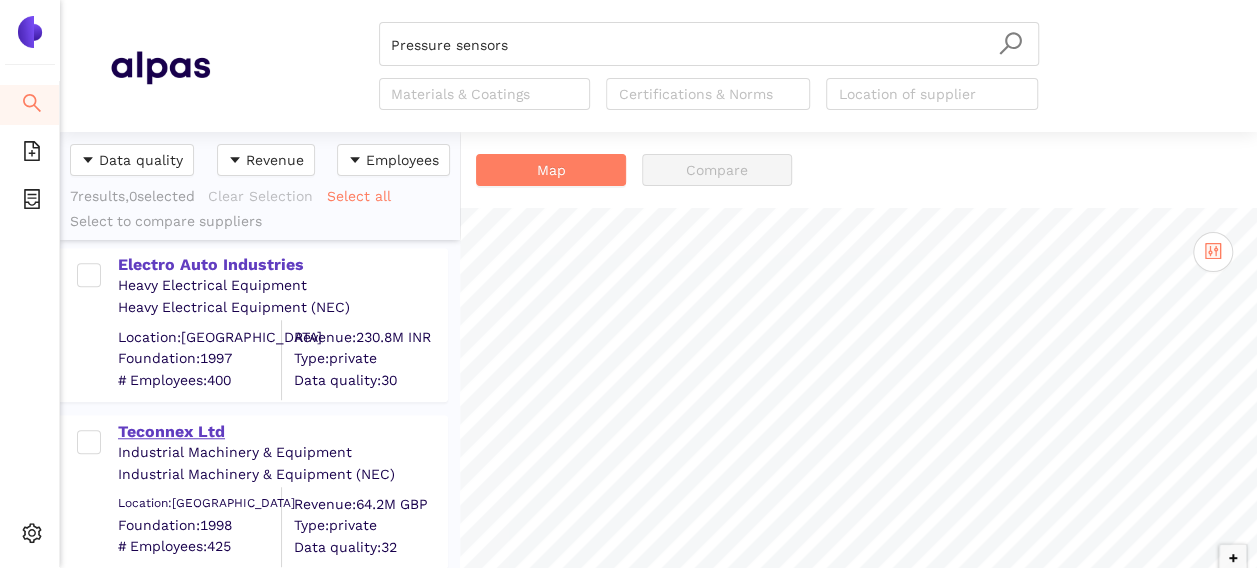 click on "Teconnex Ltd" at bounding box center [282, 432] 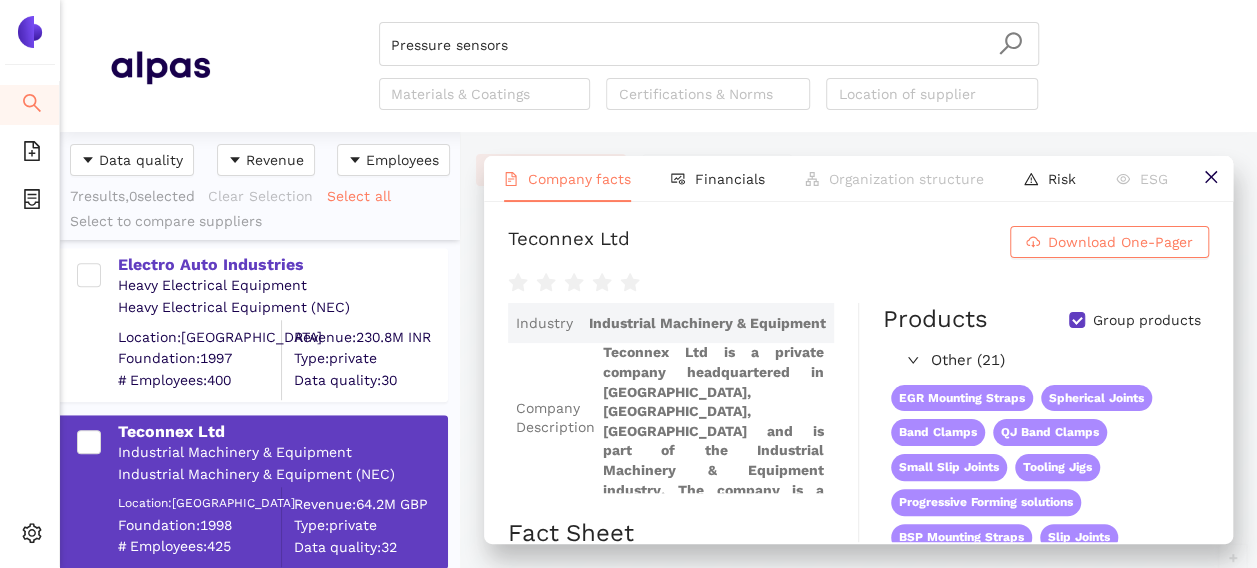 scroll, scrollTop: 65, scrollLeft: 0, axis: vertical 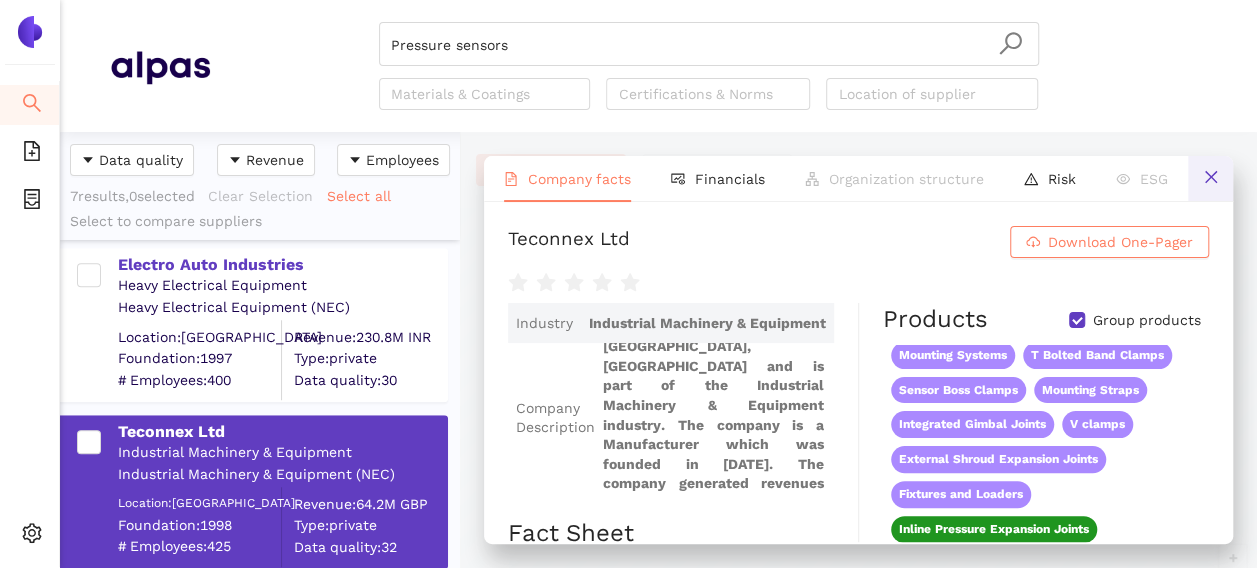 click 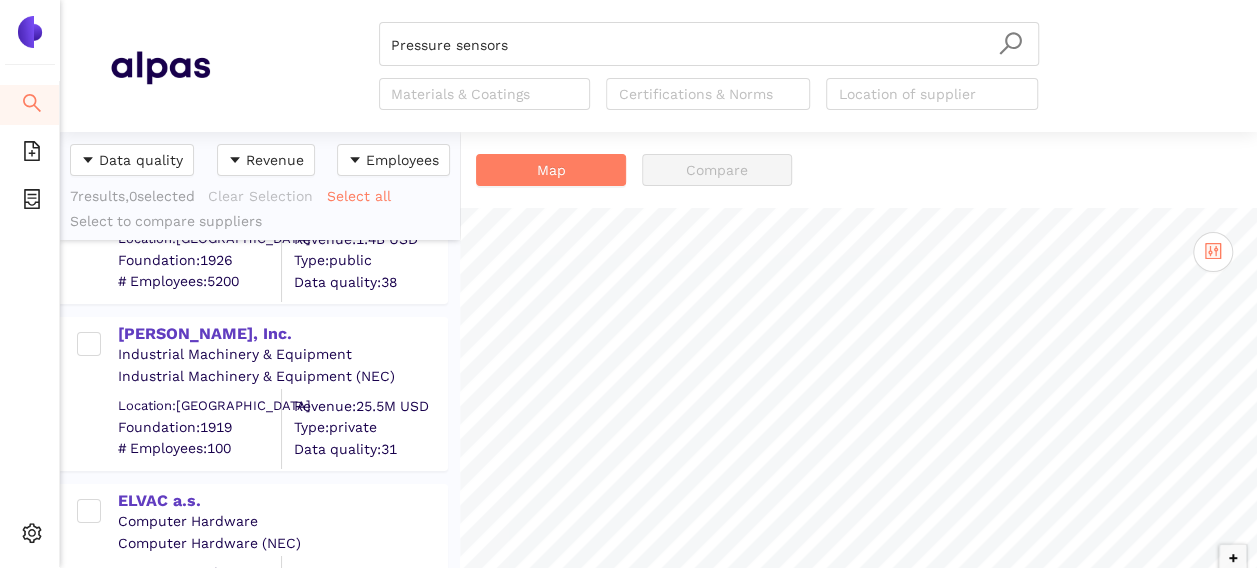 scroll, scrollTop: 0, scrollLeft: 0, axis: both 